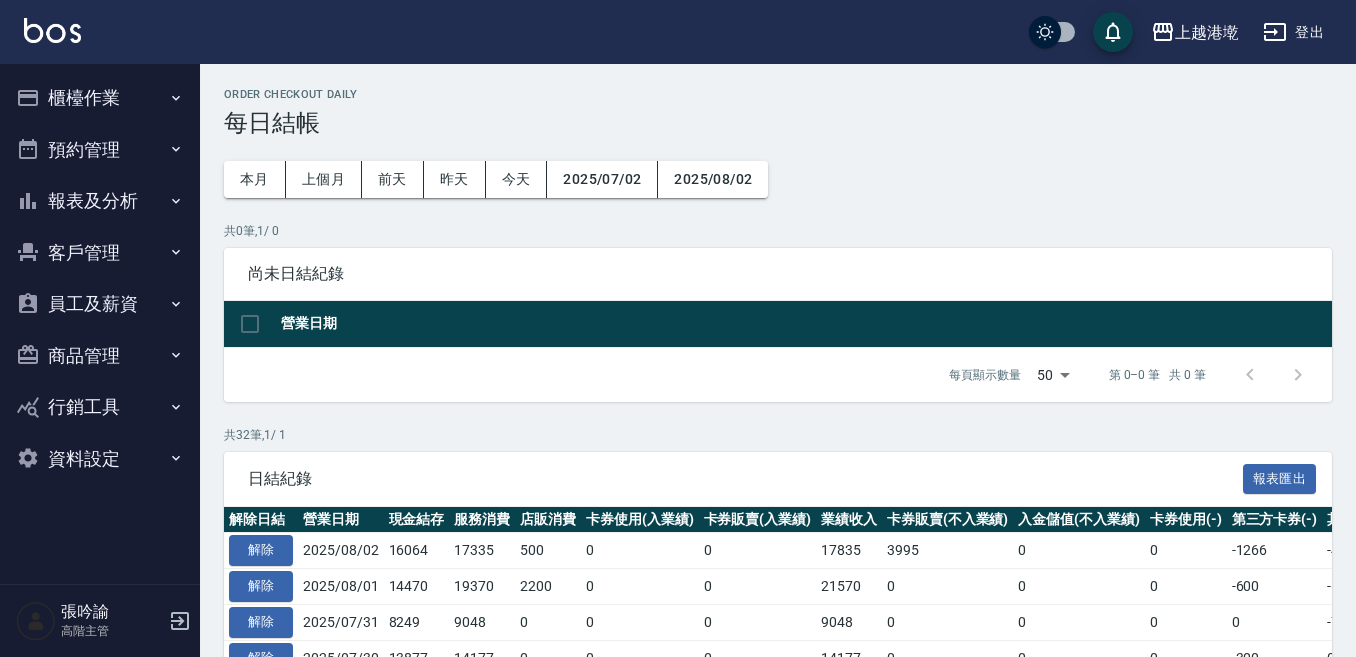 scroll, scrollTop: 0, scrollLeft: 0, axis: both 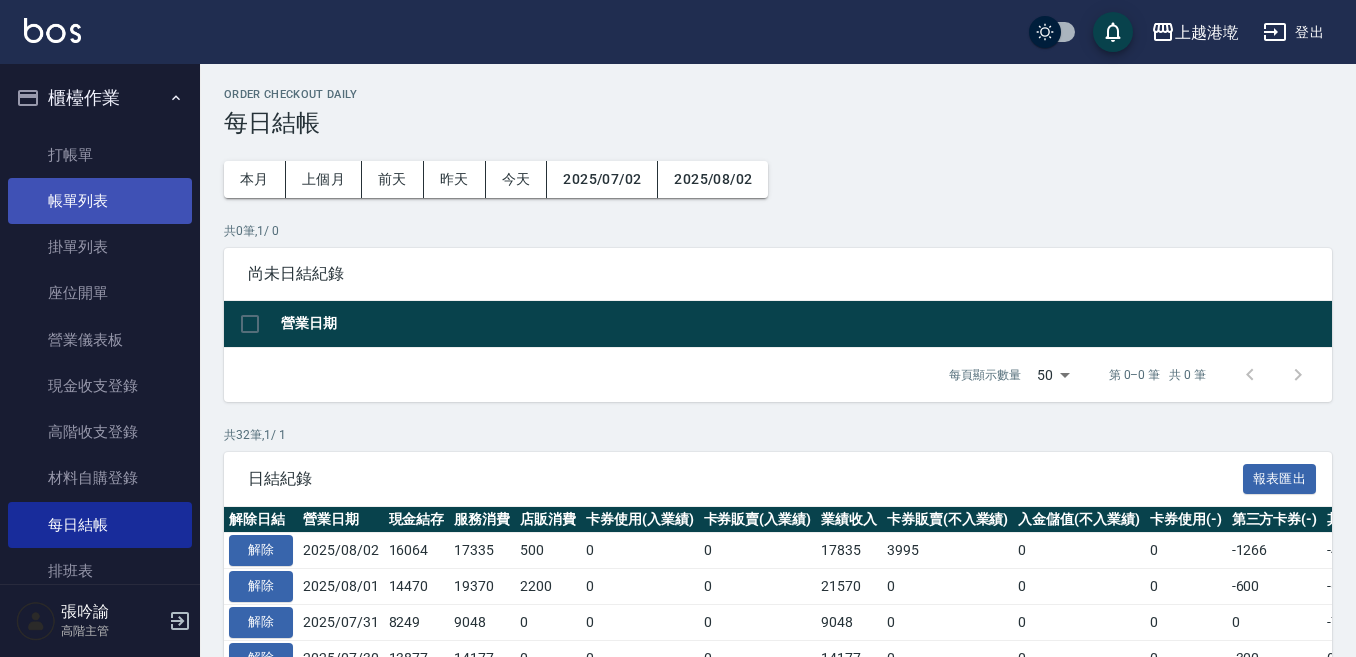 click on "帳單列表" at bounding box center [100, 201] 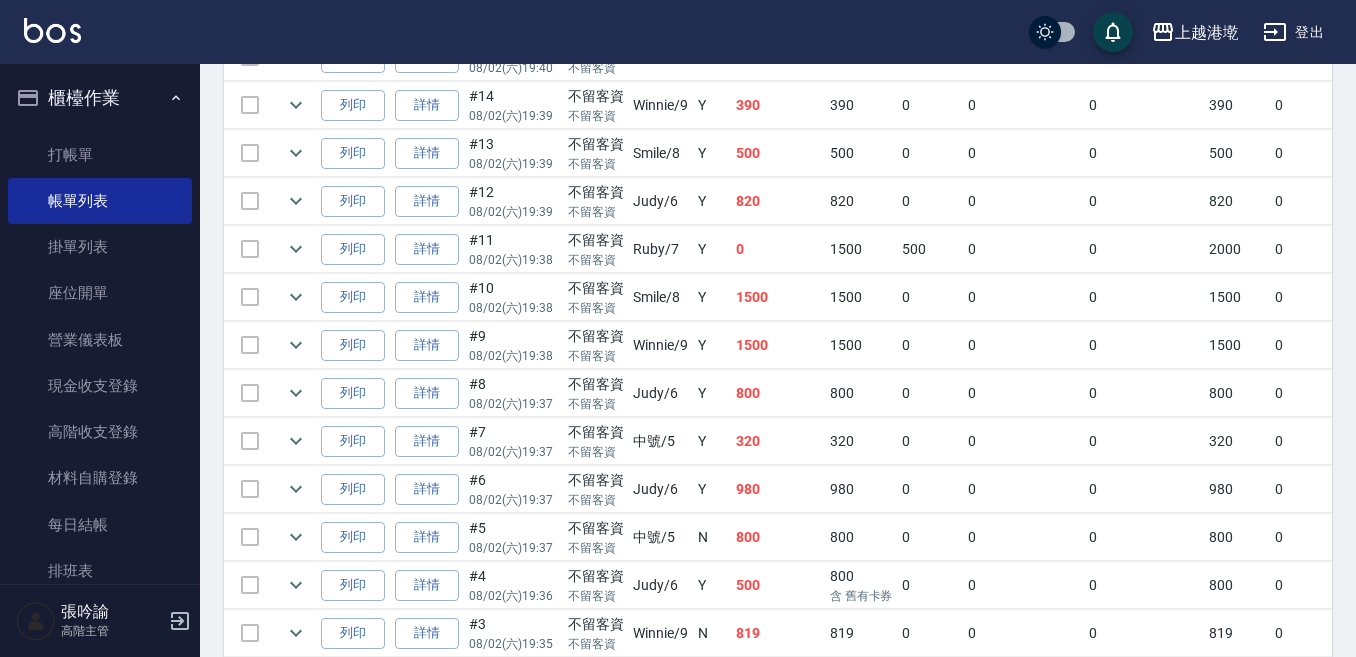 scroll, scrollTop: 1000, scrollLeft: 0, axis: vertical 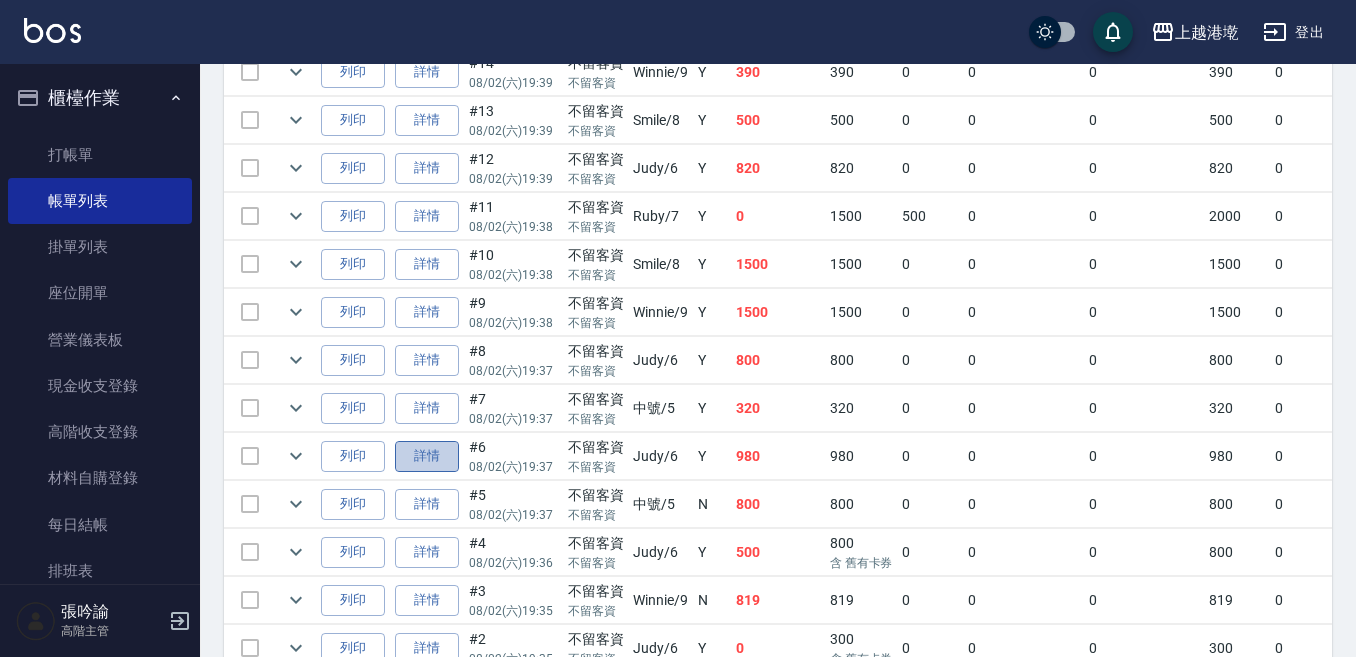 click on "詳情" at bounding box center [427, 456] 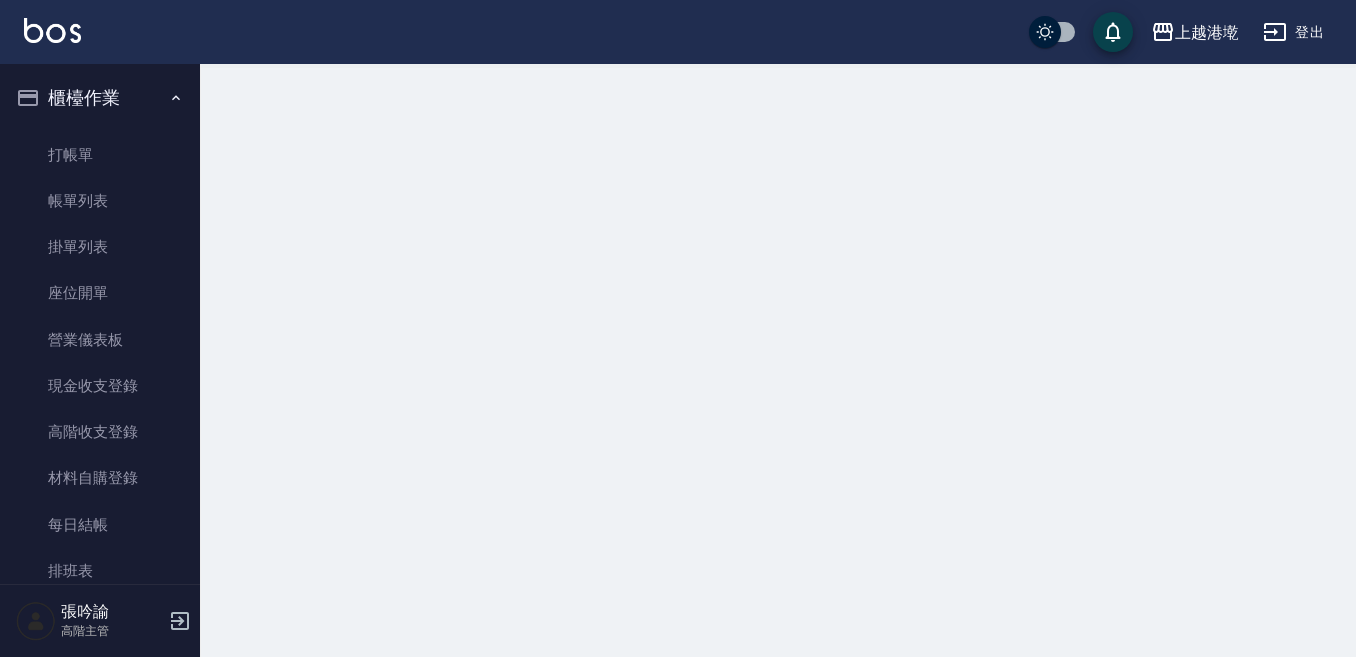 scroll, scrollTop: 0, scrollLeft: 0, axis: both 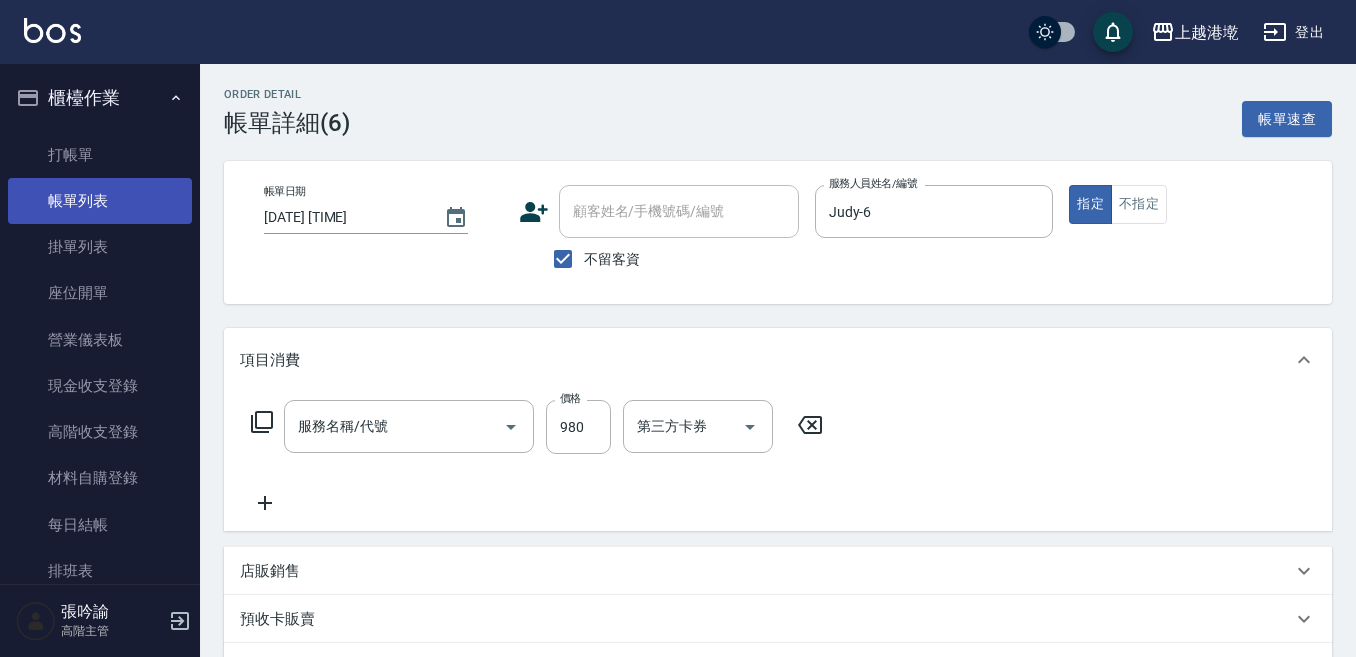 type on "2025/08/02 19:37" 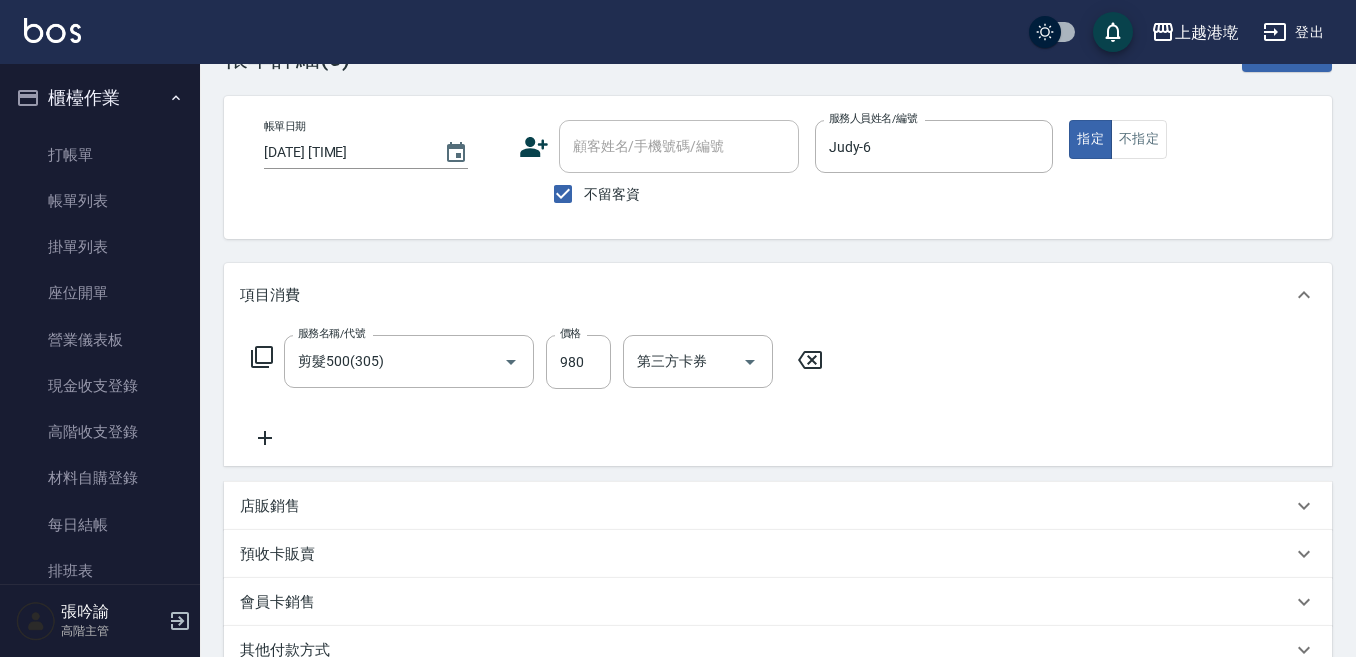 scroll, scrollTop: 100, scrollLeft: 0, axis: vertical 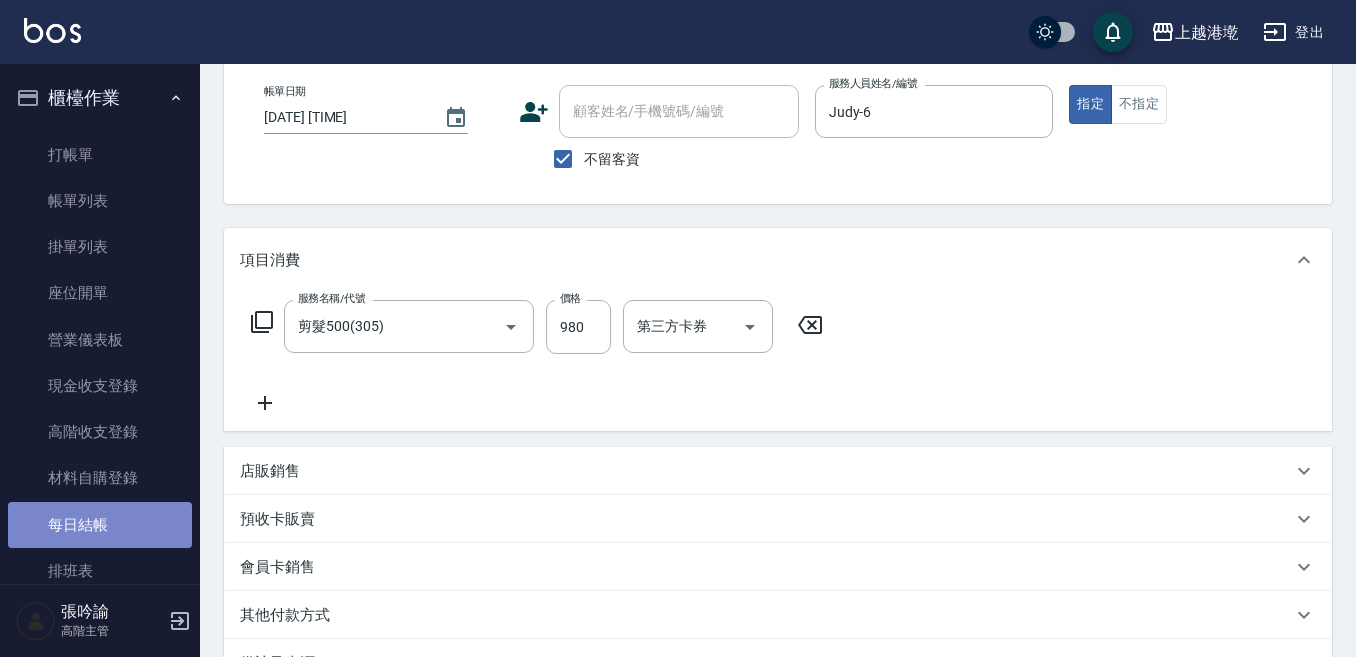 click on "每日結帳" at bounding box center [100, 525] 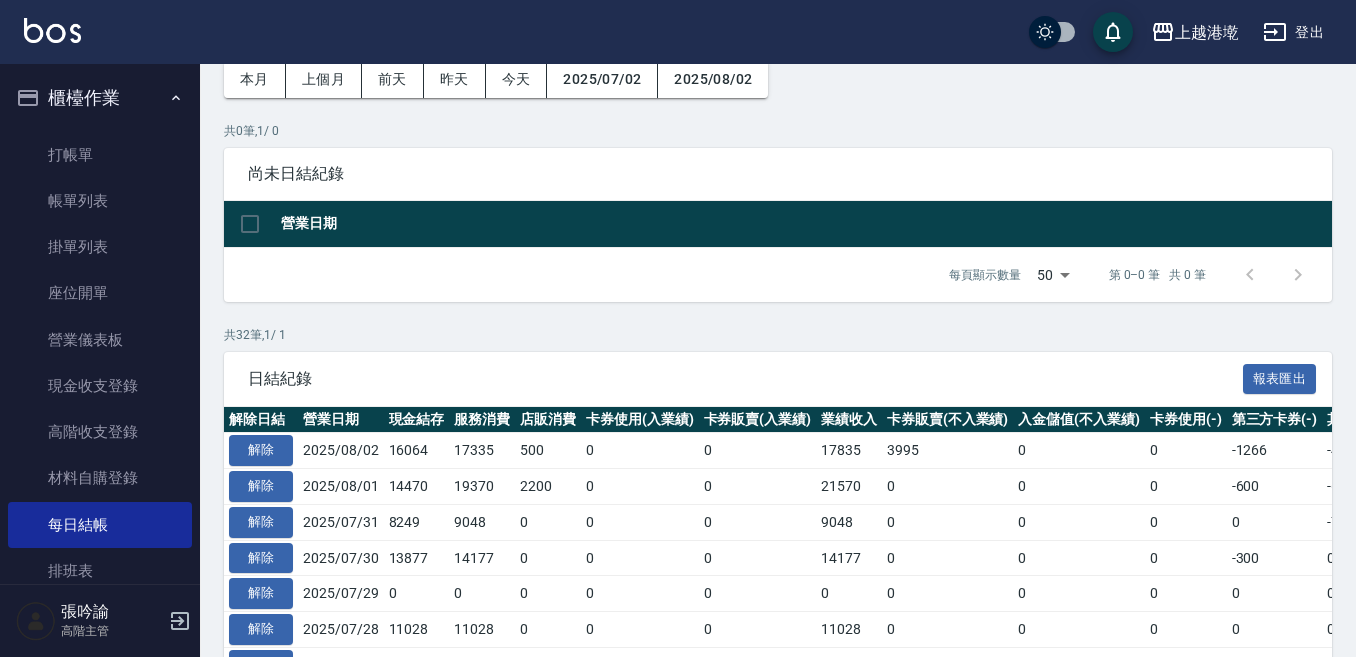 scroll, scrollTop: 0, scrollLeft: 0, axis: both 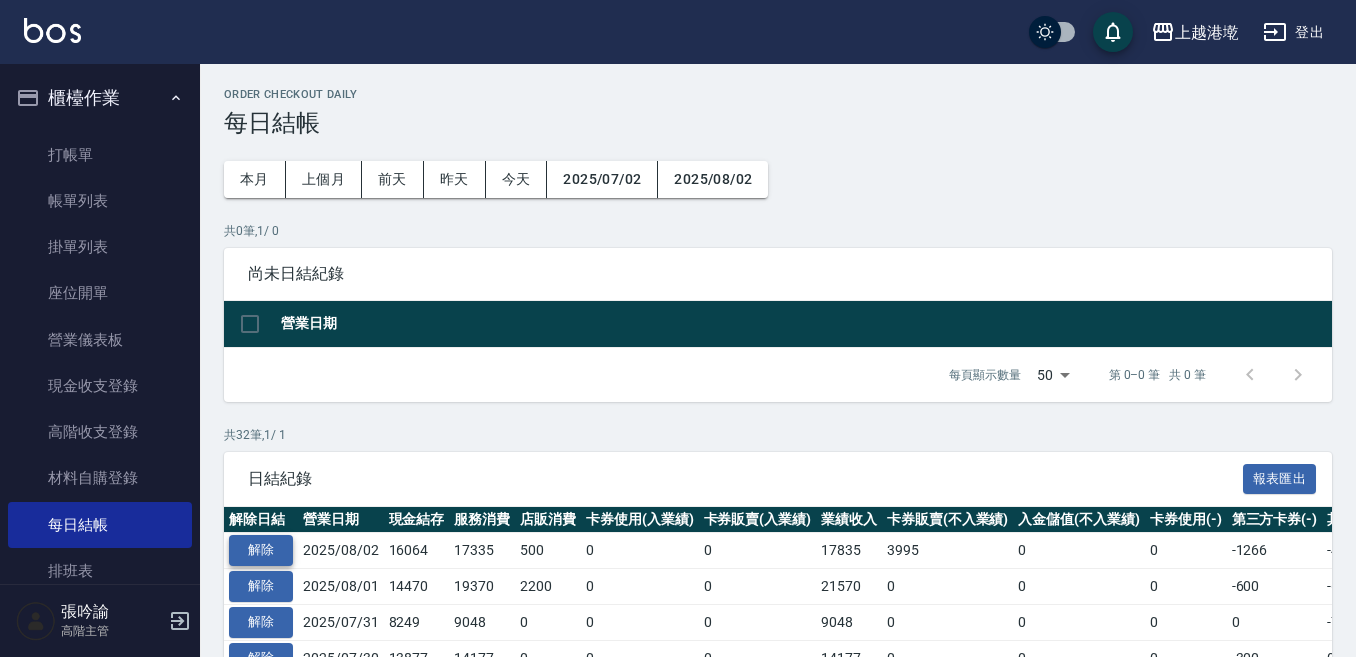 click on "解除" at bounding box center [261, 550] 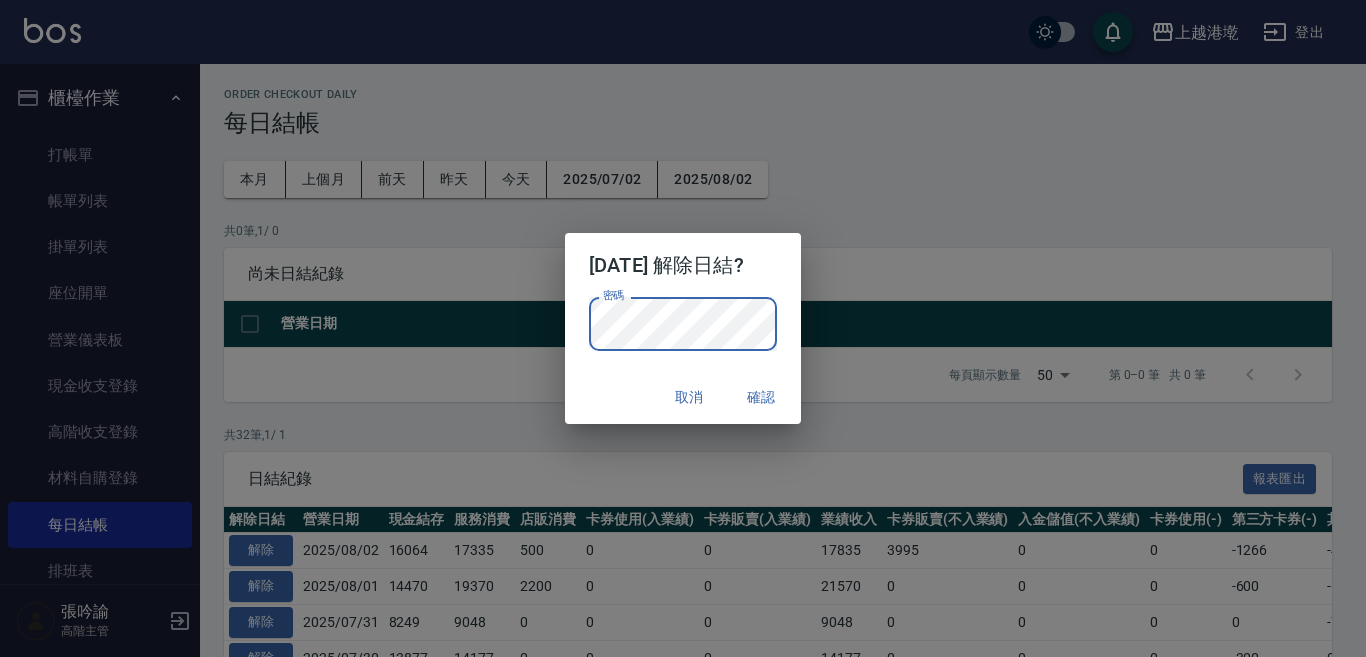 click on "確認" at bounding box center (761, 397) 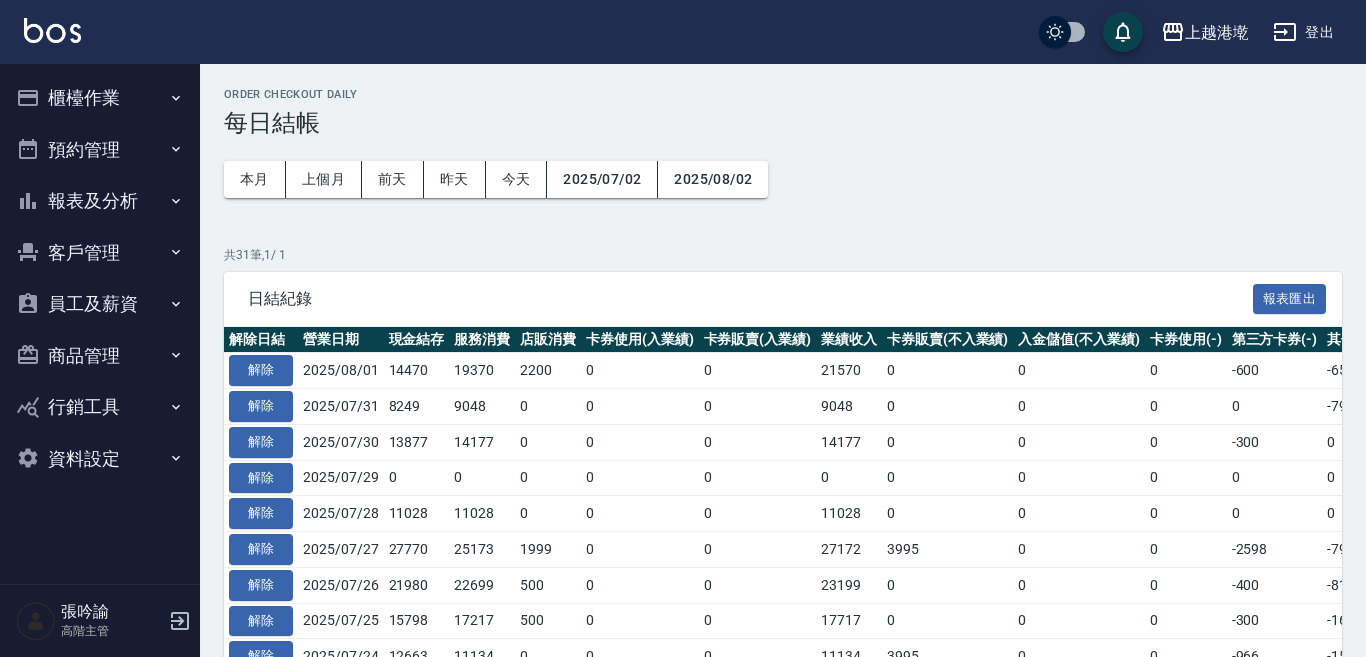 scroll, scrollTop: 0, scrollLeft: 0, axis: both 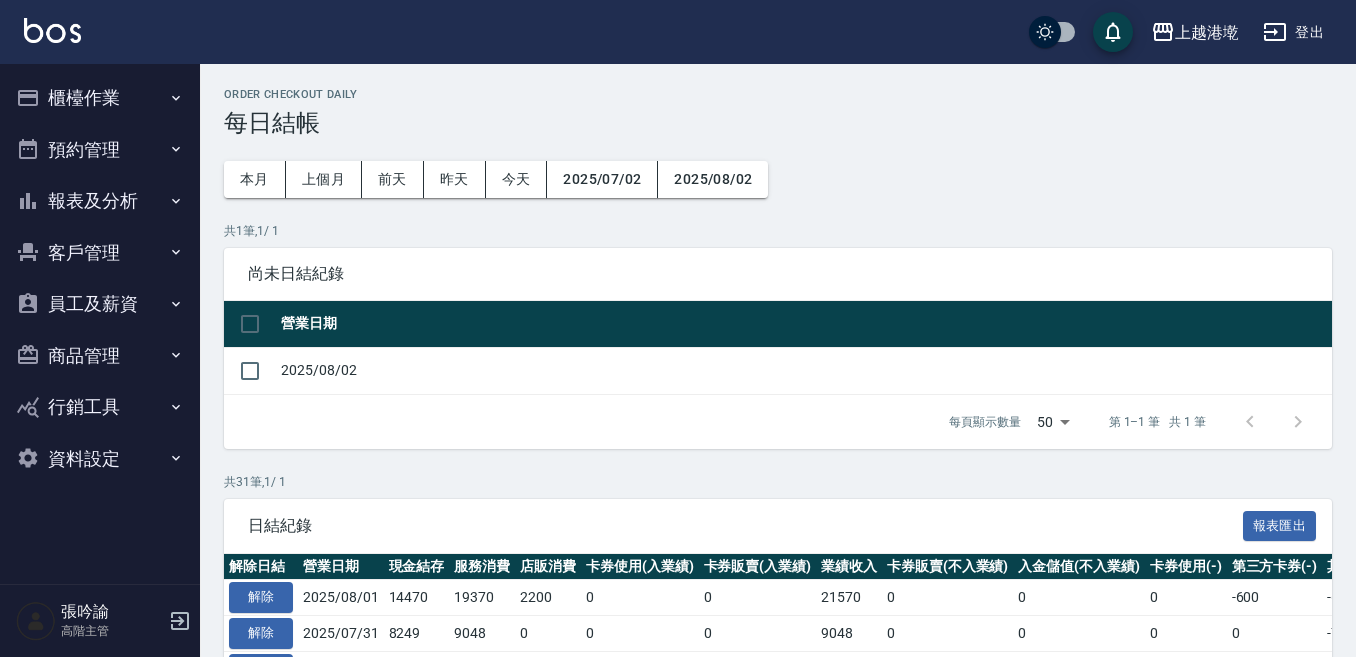 click on "櫃檯作業" at bounding box center (100, 98) 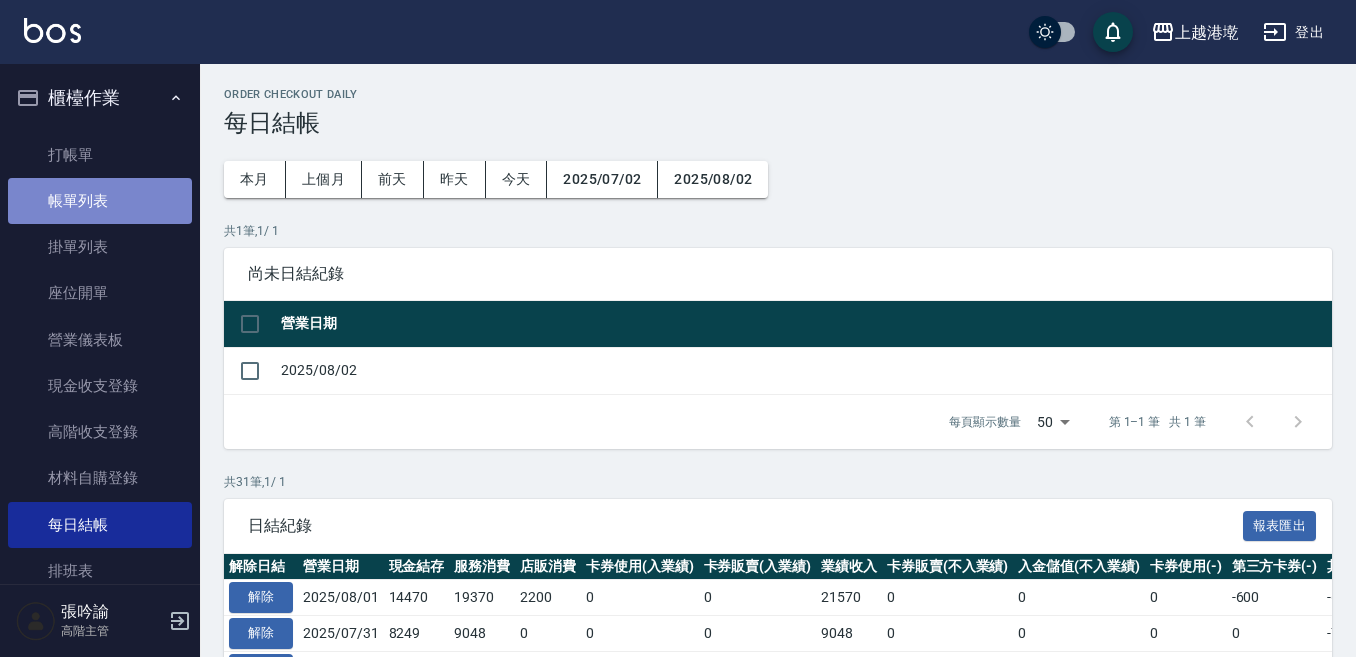 click on "帳單列表" at bounding box center (100, 201) 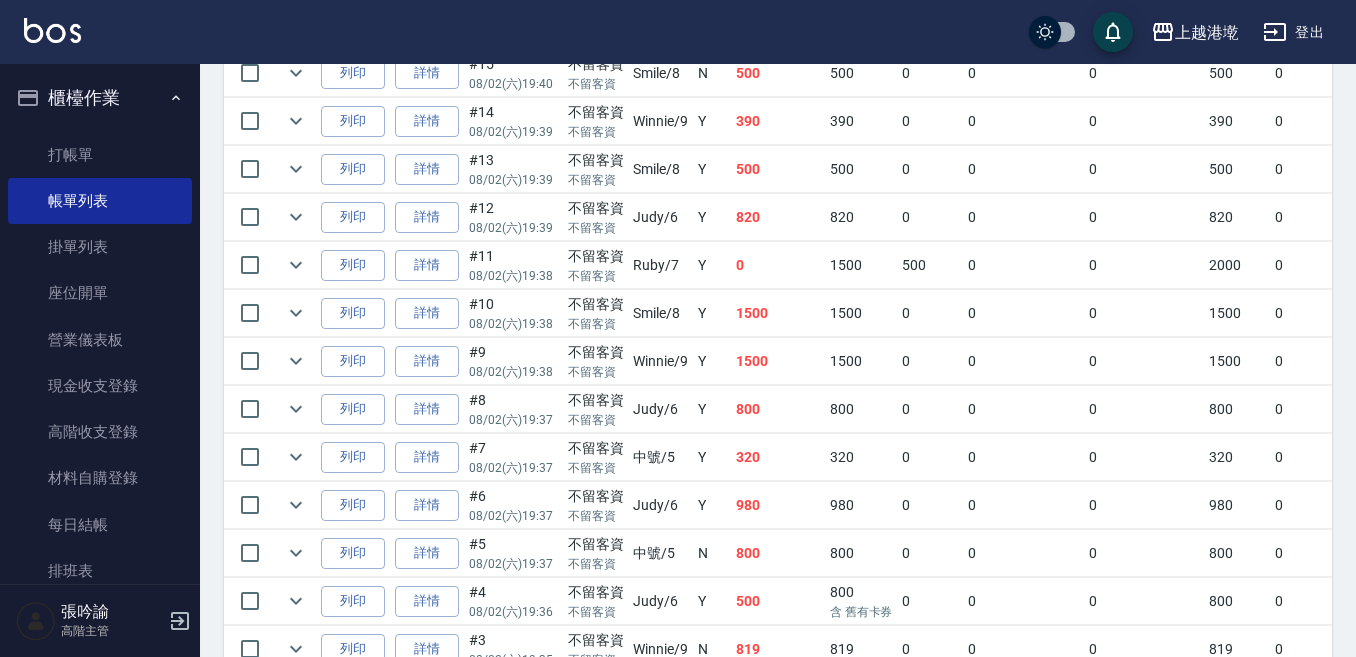scroll, scrollTop: 1000, scrollLeft: 0, axis: vertical 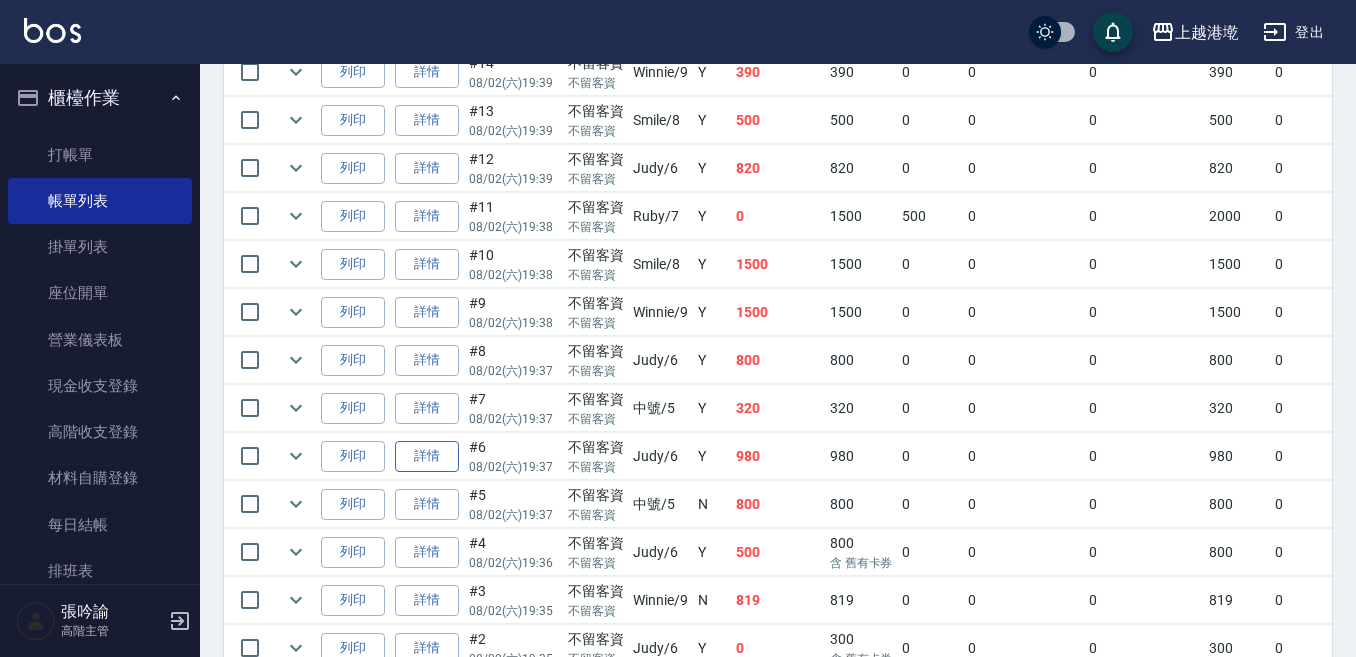 click on "詳情" at bounding box center [427, 456] 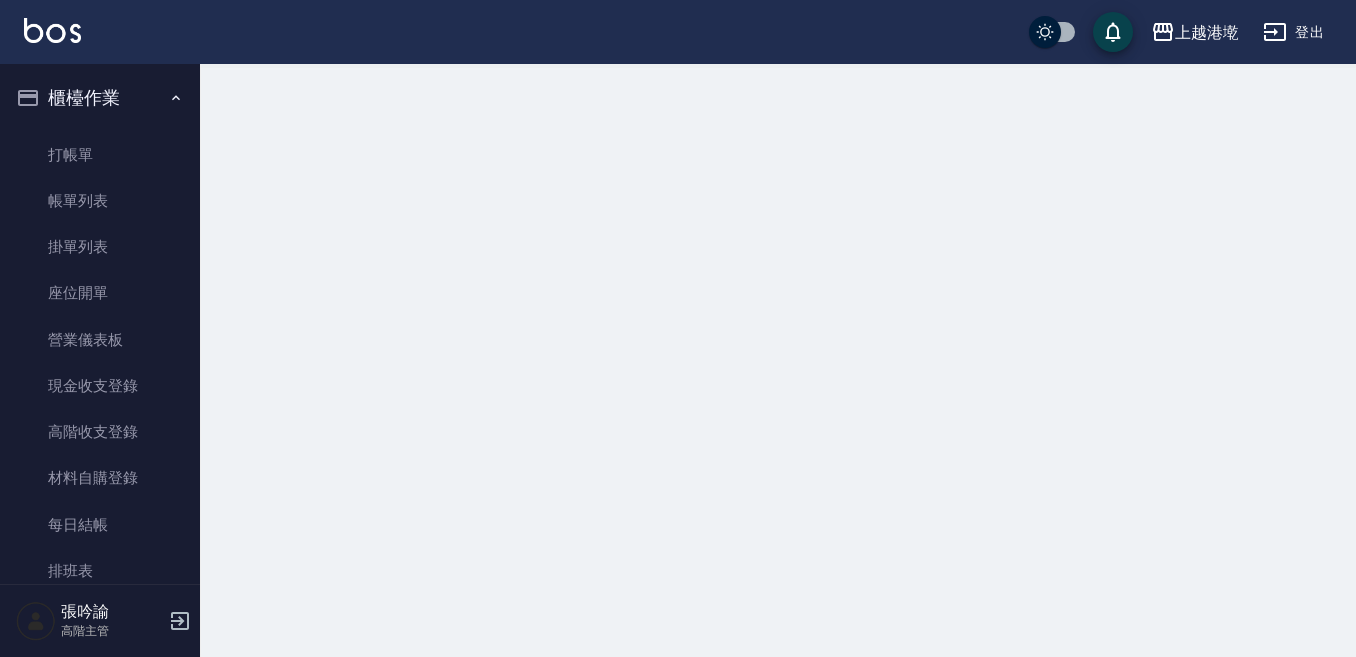 scroll, scrollTop: 0, scrollLeft: 0, axis: both 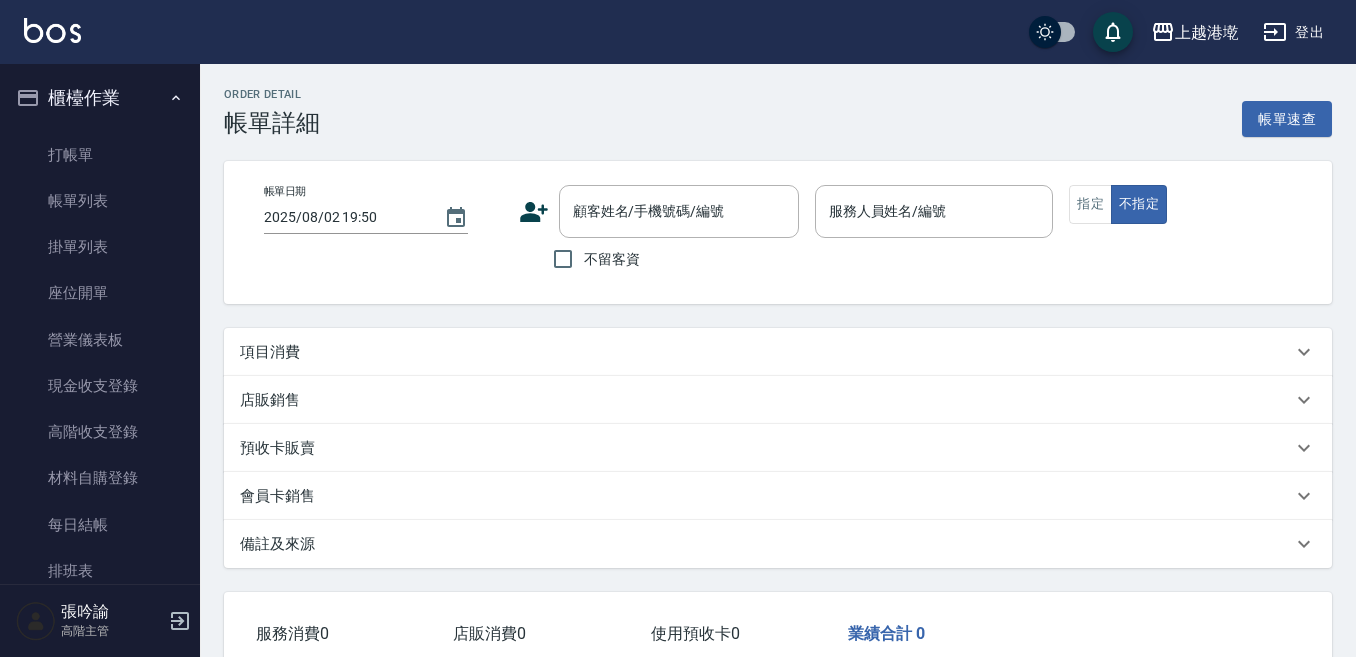 type on "2025/08/02 19:37" 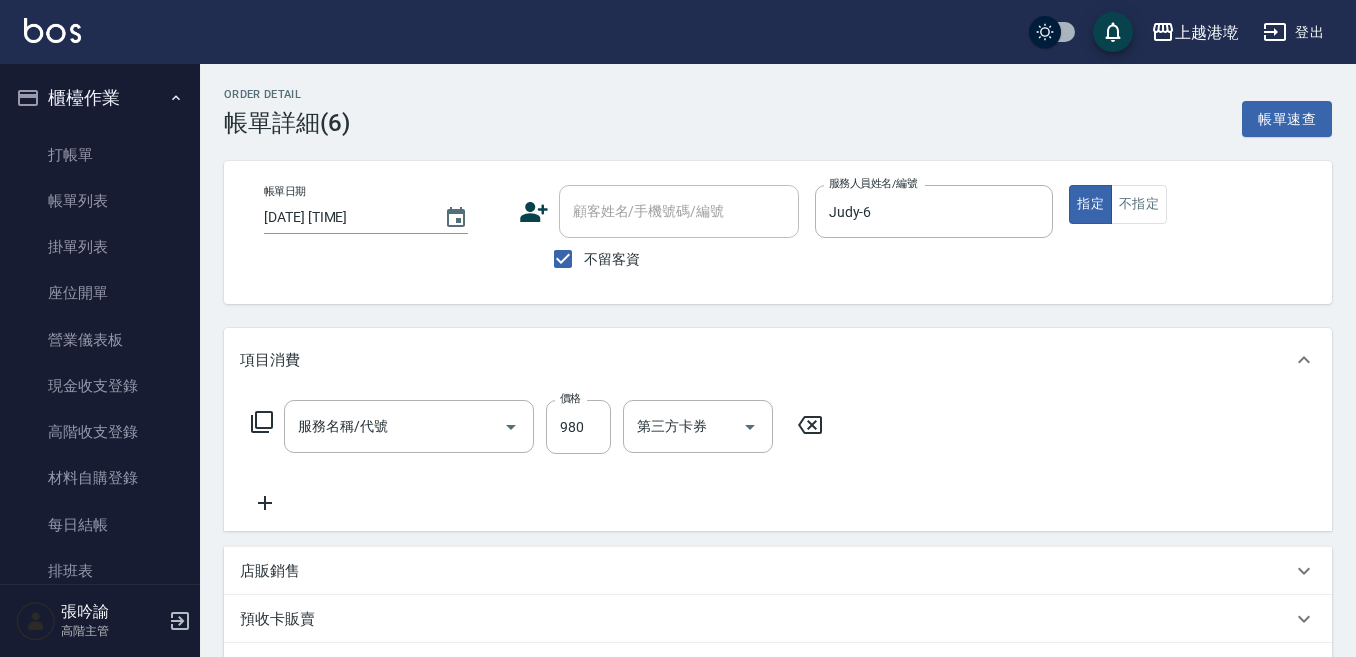 type on "剪髮500(305)" 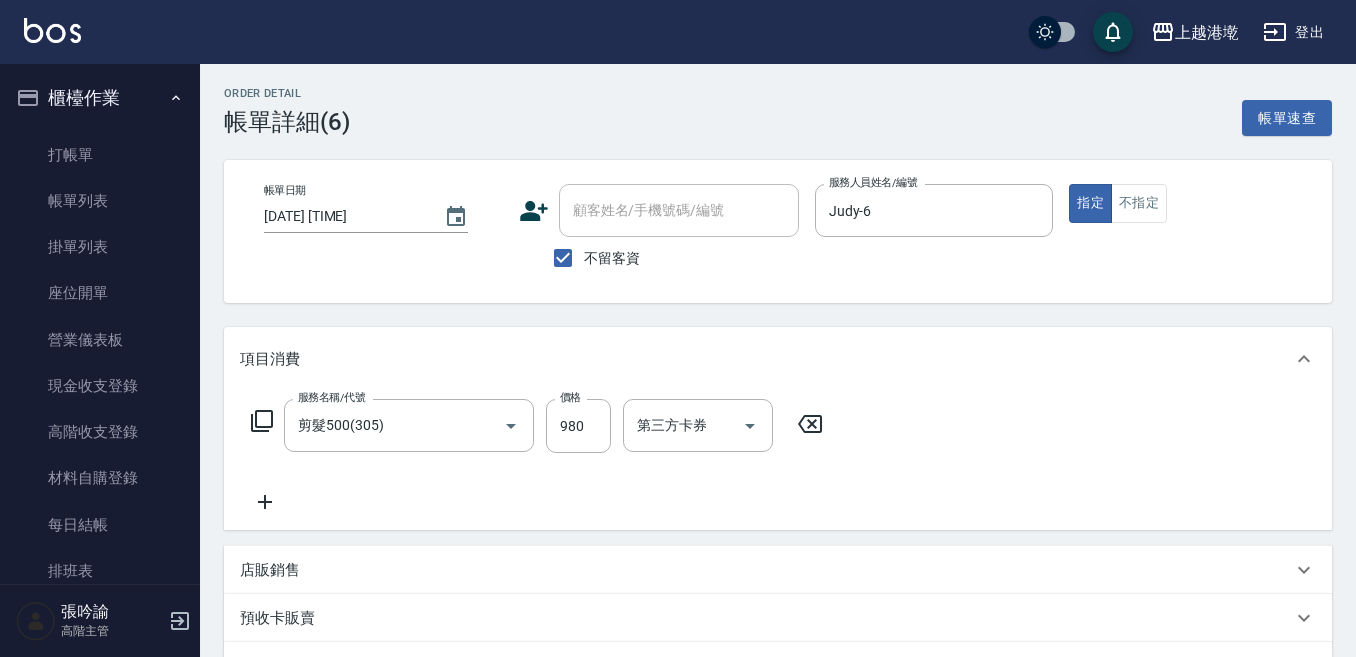 scroll, scrollTop: 100, scrollLeft: 0, axis: vertical 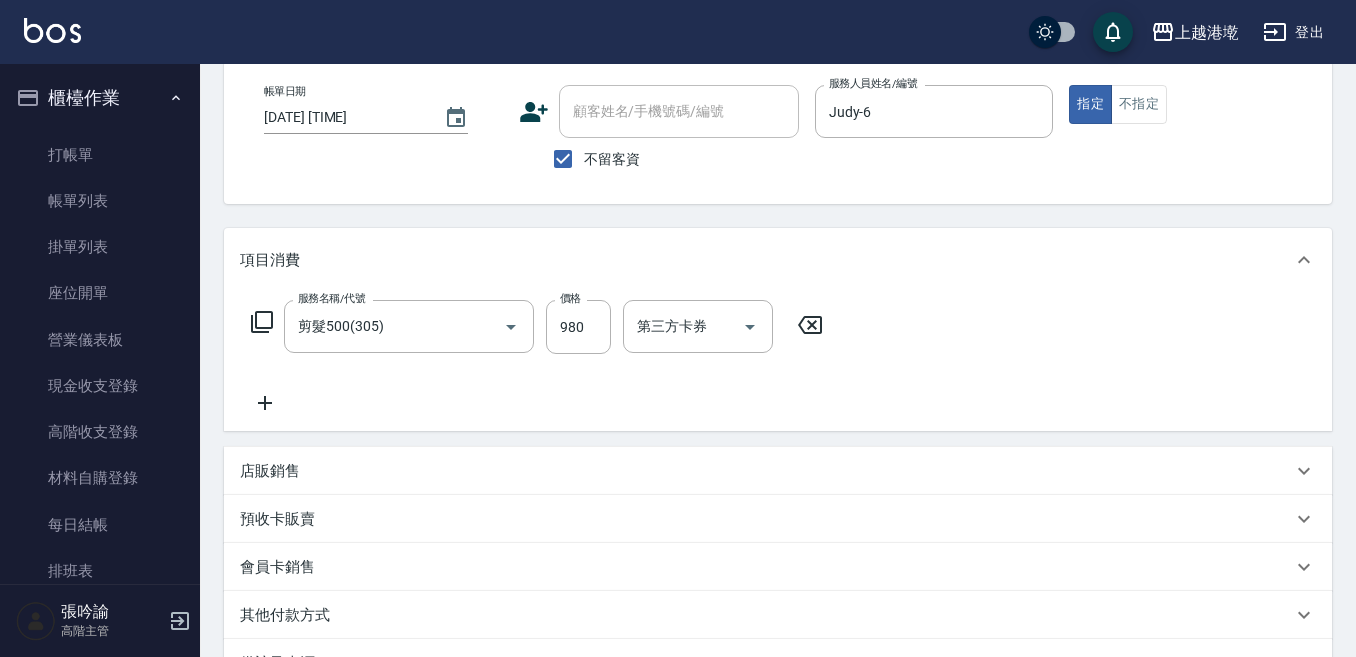 click on "服務名稱/代號 剪髮500(305) 服務名稱/代號 價格 980 價格 第三方卡券 第三方卡券" at bounding box center (778, 361) 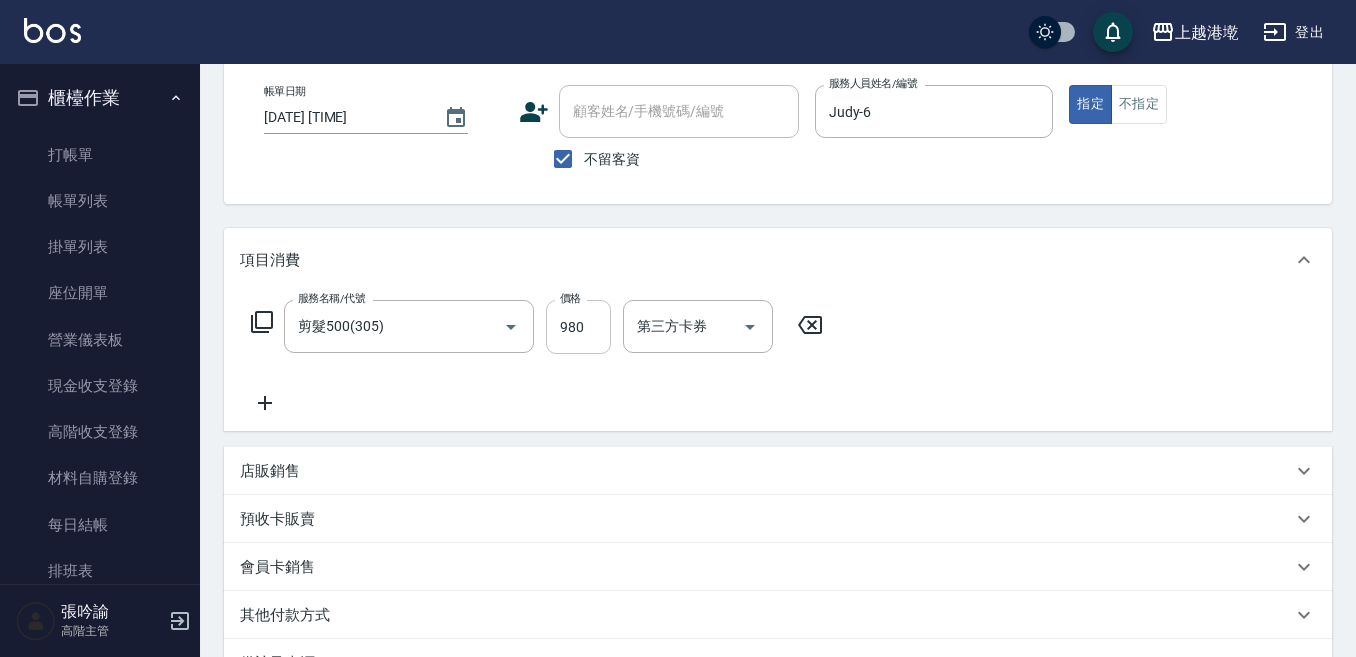 click on "980" at bounding box center (578, 327) 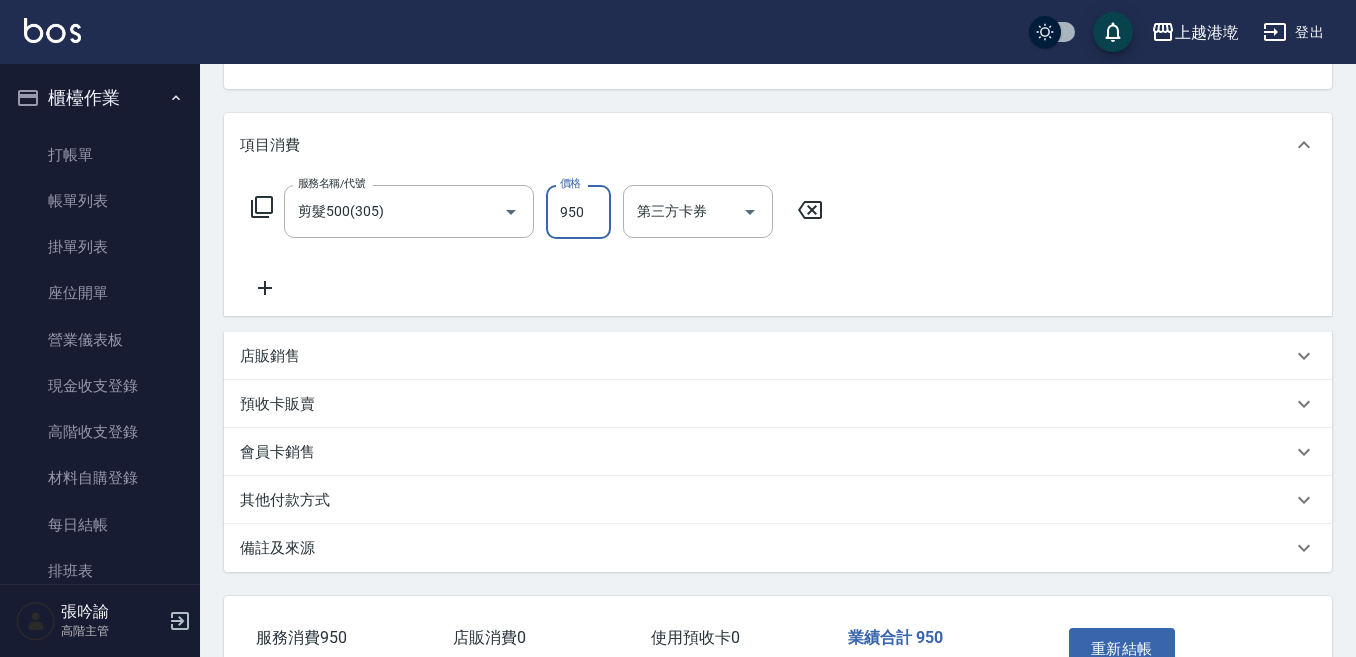 scroll, scrollTop: 346, scrollLeft: 0, axis: vertical 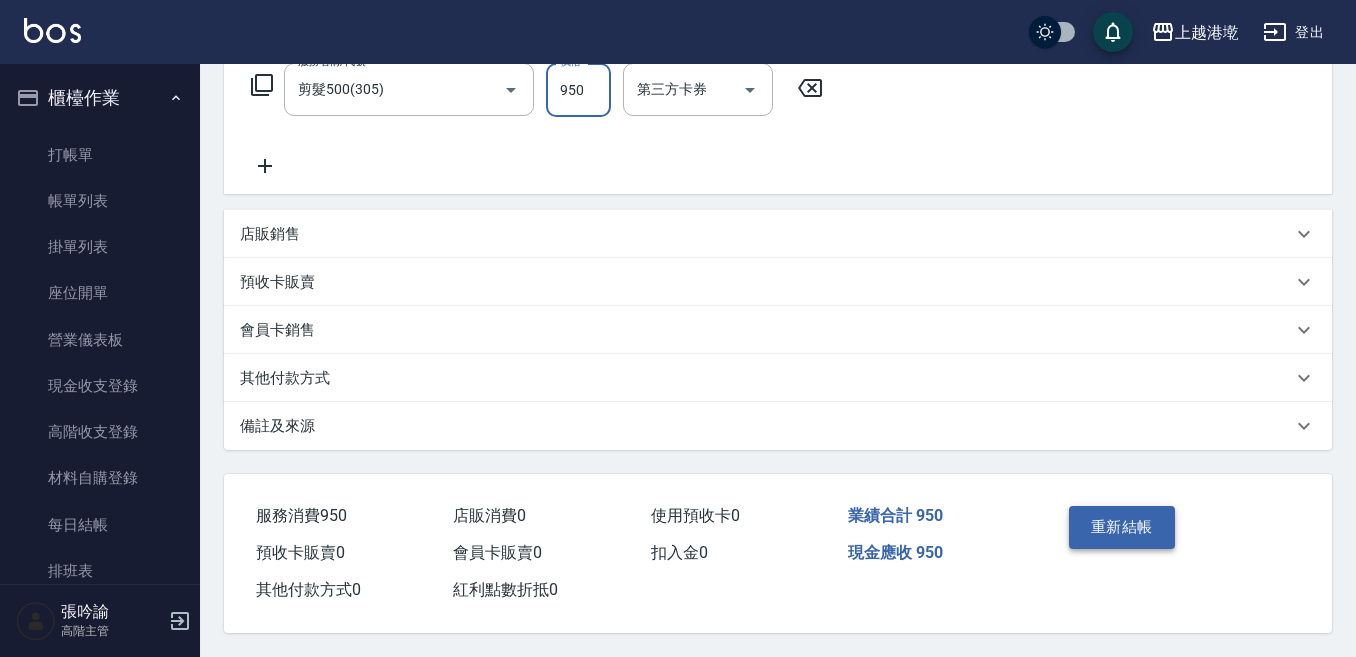 type on "950" 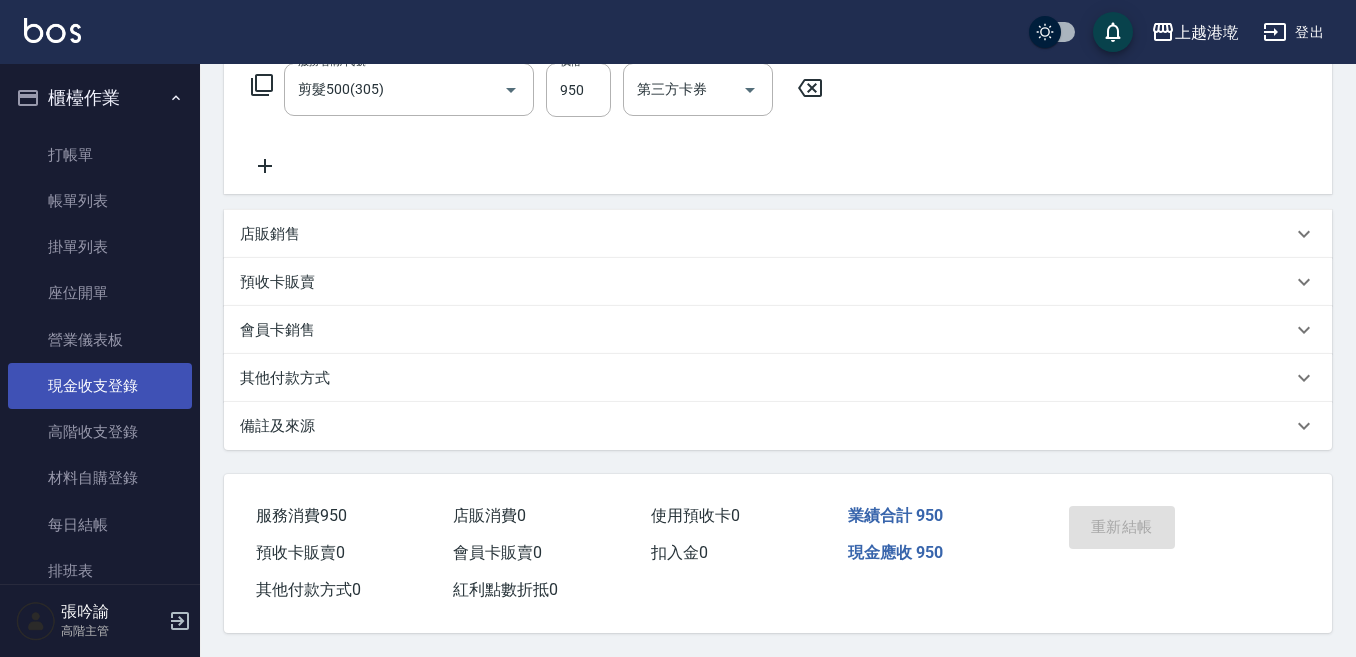 click on "每日結帳" at bounding box center (100, 525) 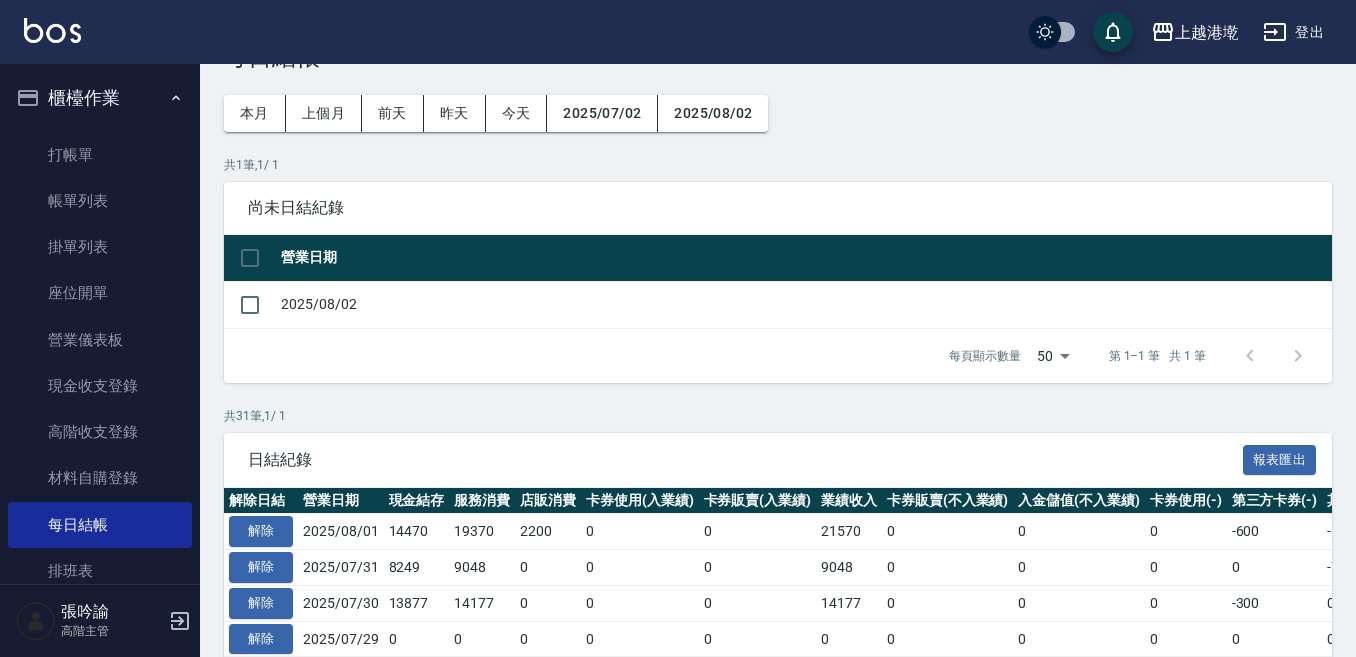 scroll, scrollTop: 100, scrollLeft: 0, axis: vertical 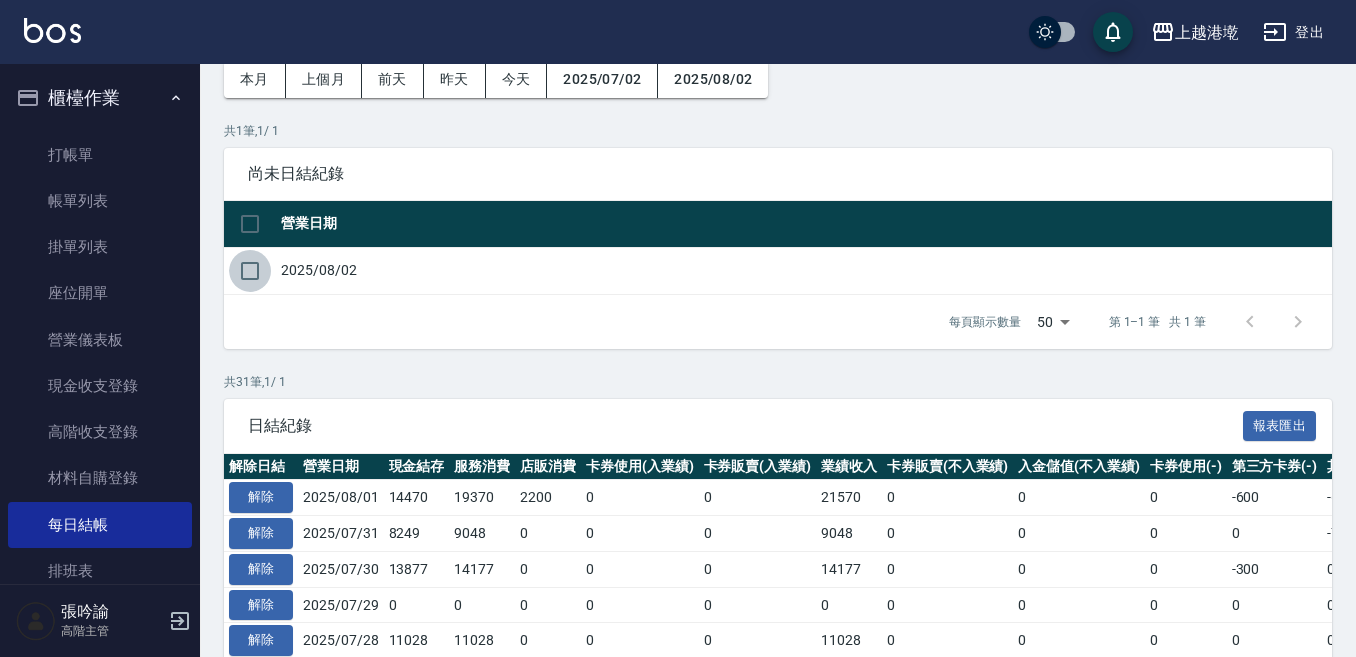 drag, startPoint x: 253, startPoint y: 275, endPoint x: 265, endPoint y: 267, distance: 14.422205 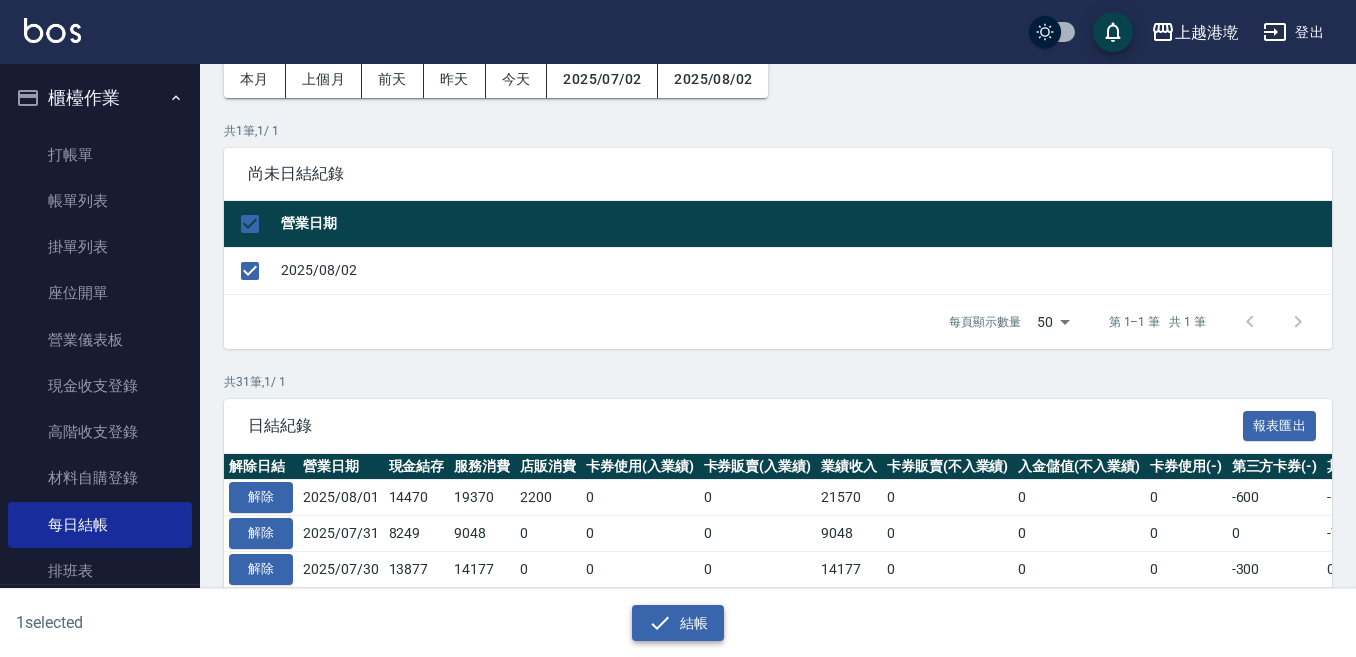 click on "結帳" at bounding box center [678, 623] 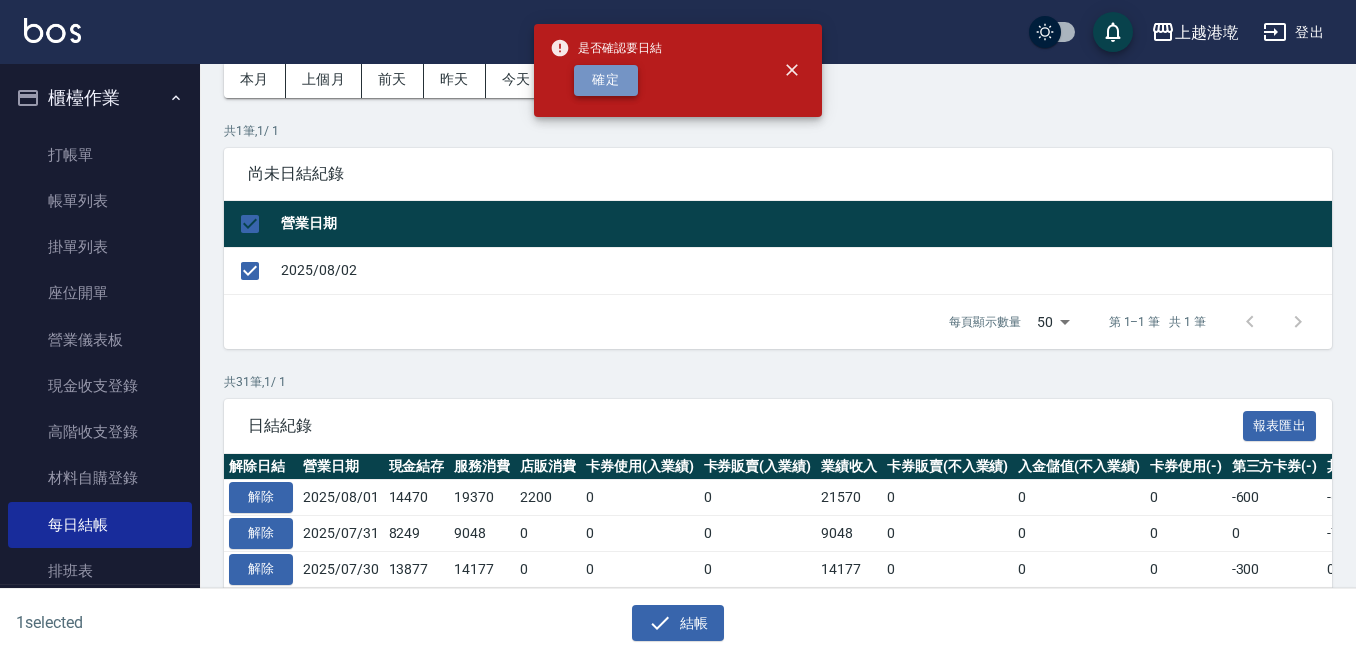 click on "確定" at bounding box center [606, 80] 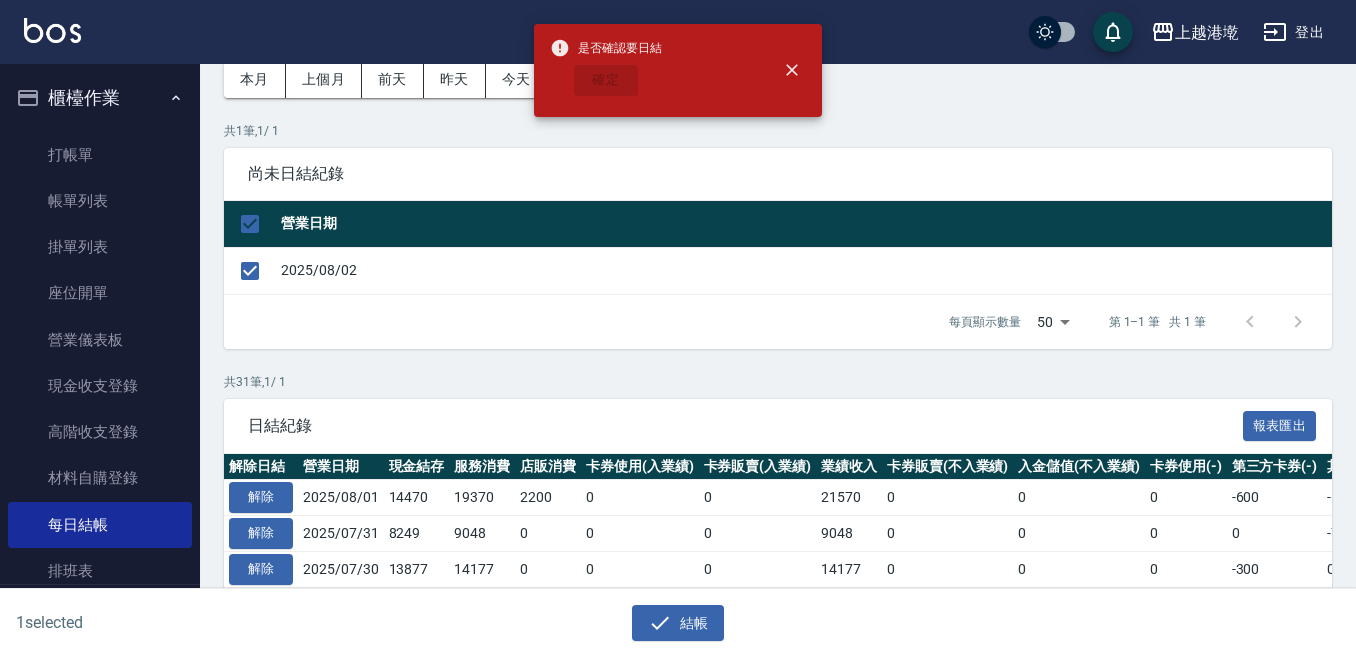 checkbox on "false" 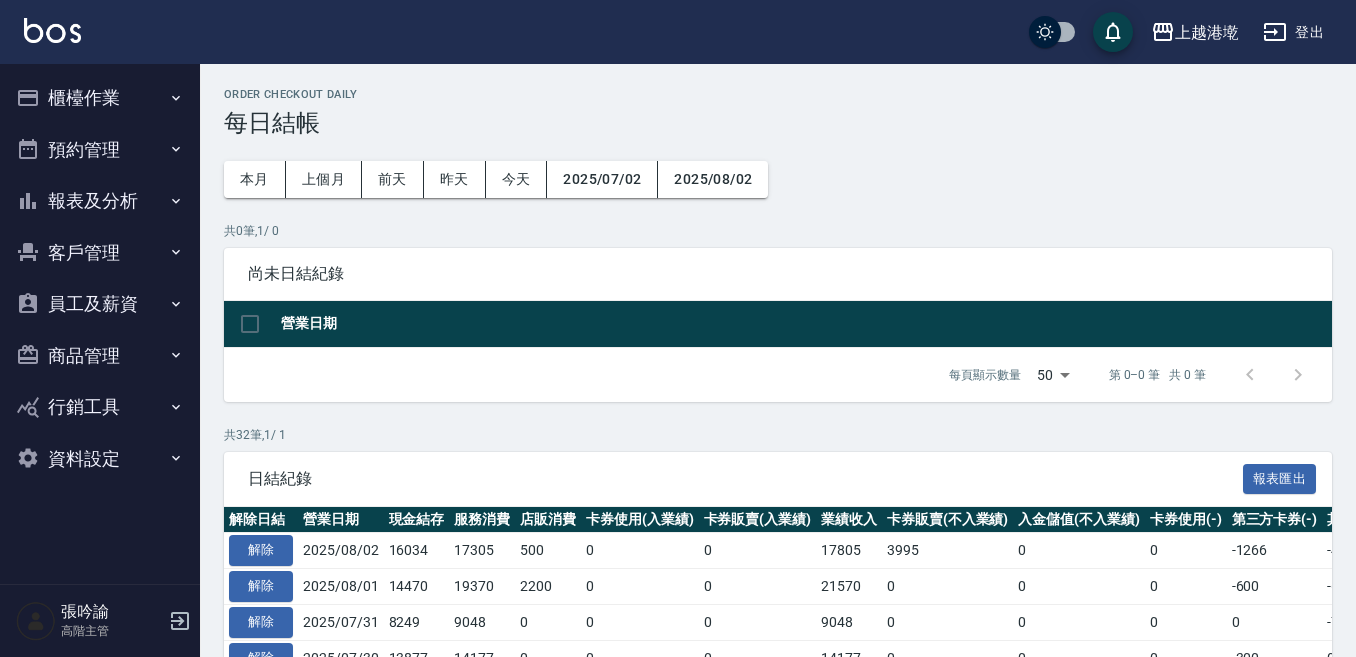 scroll, scrollTop: 200, scrollLeft: 0, axis: vertical 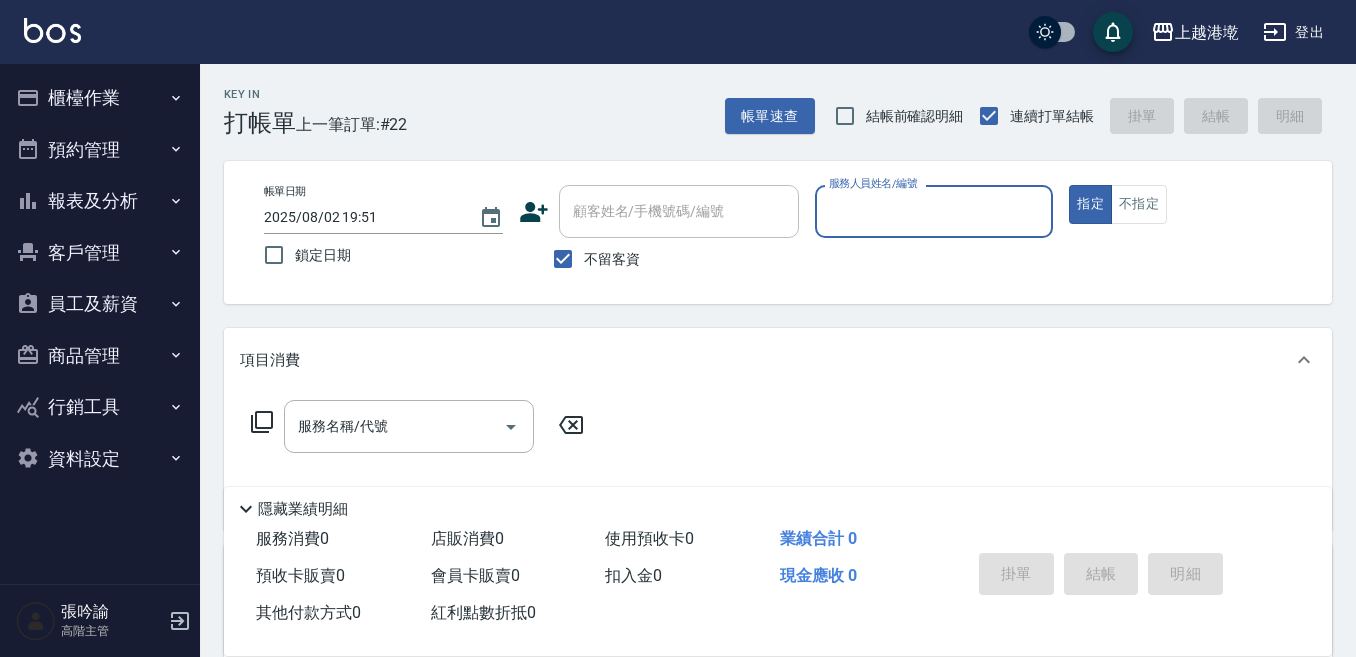 click on "報表及分析" at bounding box center [100, 201] 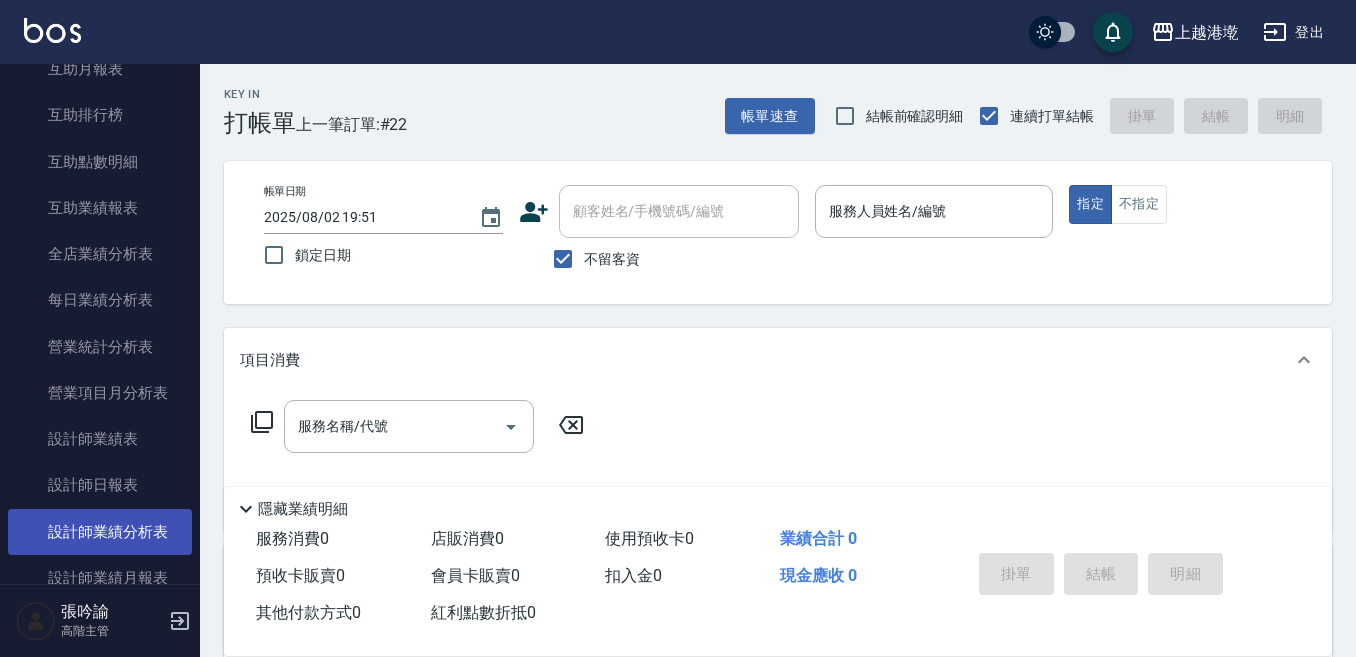 scroll, scrollTop: 500, scrollLeft: 0, axis: vertical 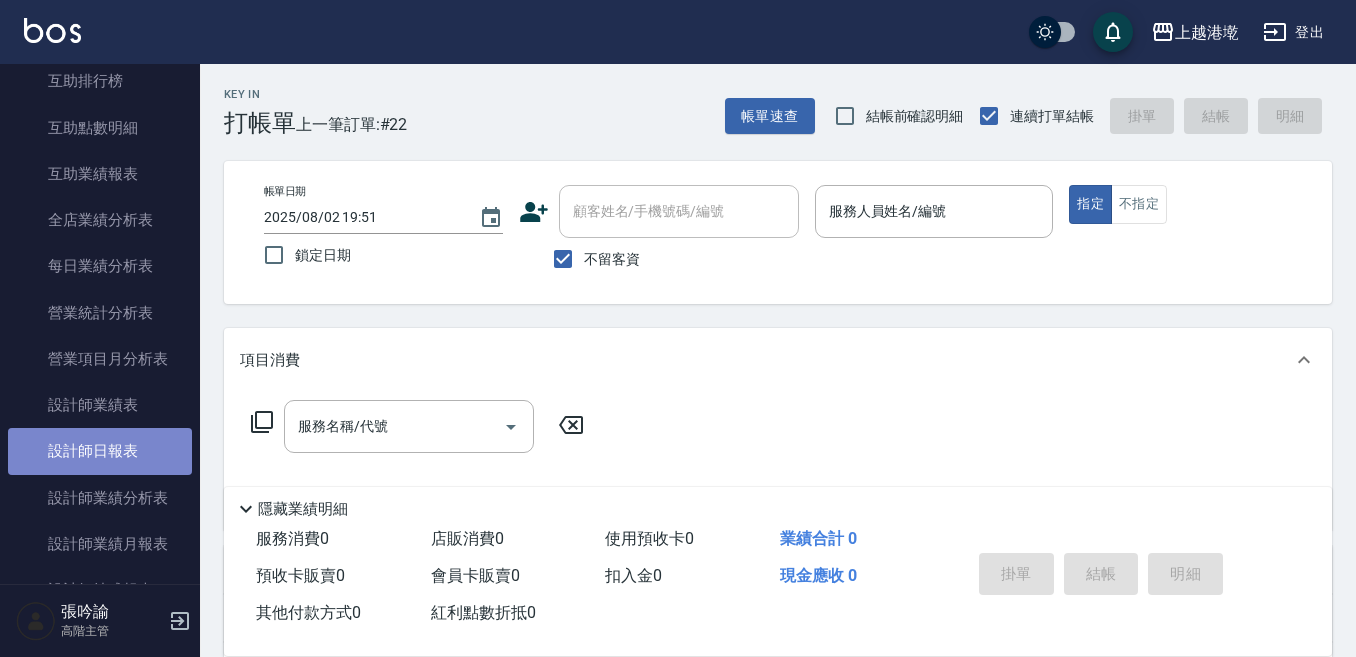 click on "設計師日報表" at bounding box center (100, 451) 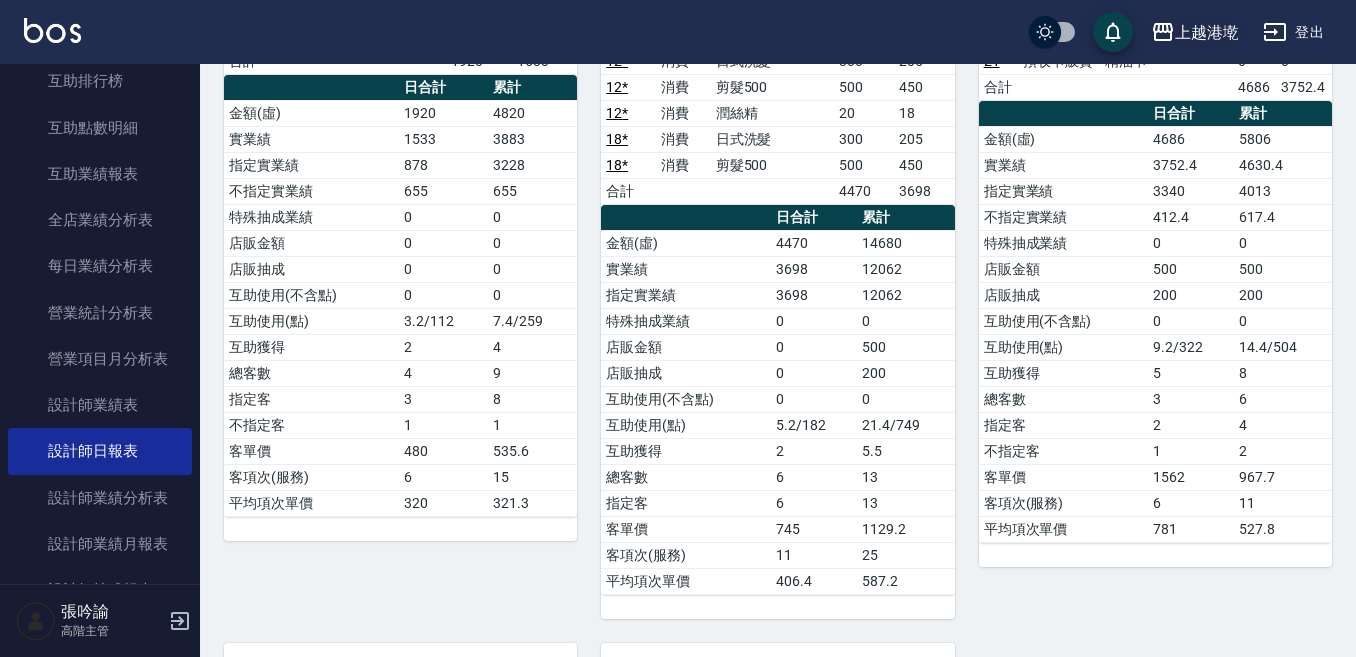 scroll, scrollTop: 400, scrollLeft: 0, axis: vertical 